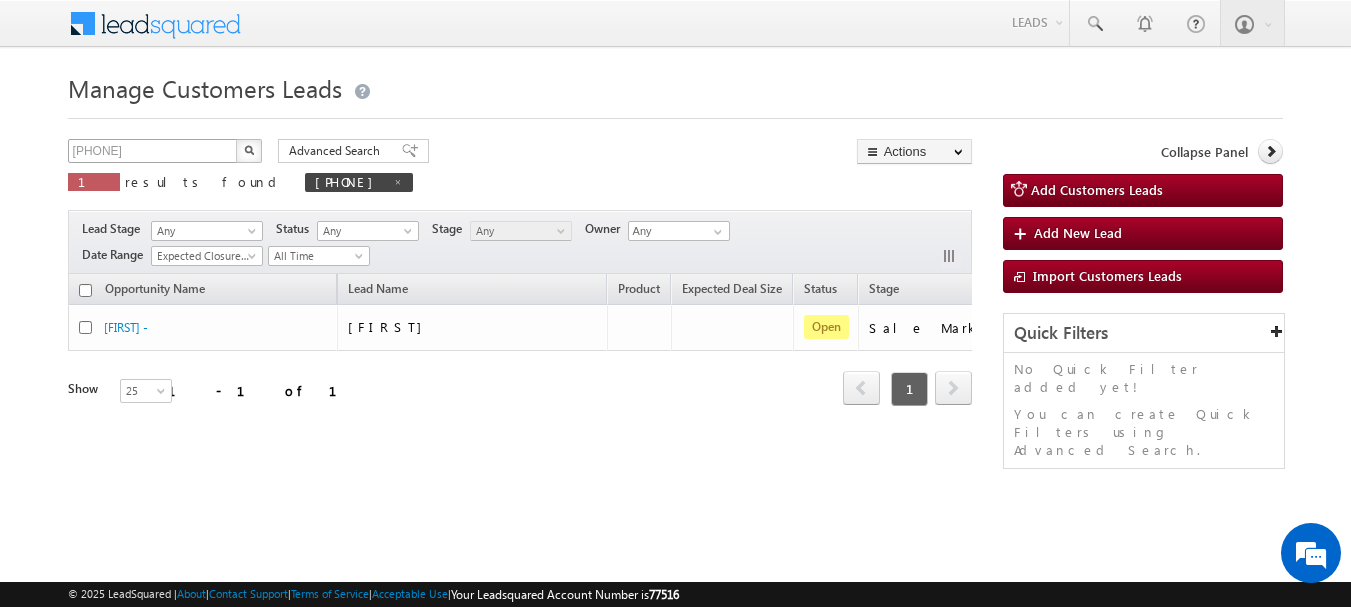 scroll, scrollTop: 0, scrollLeft: 0, axis: both 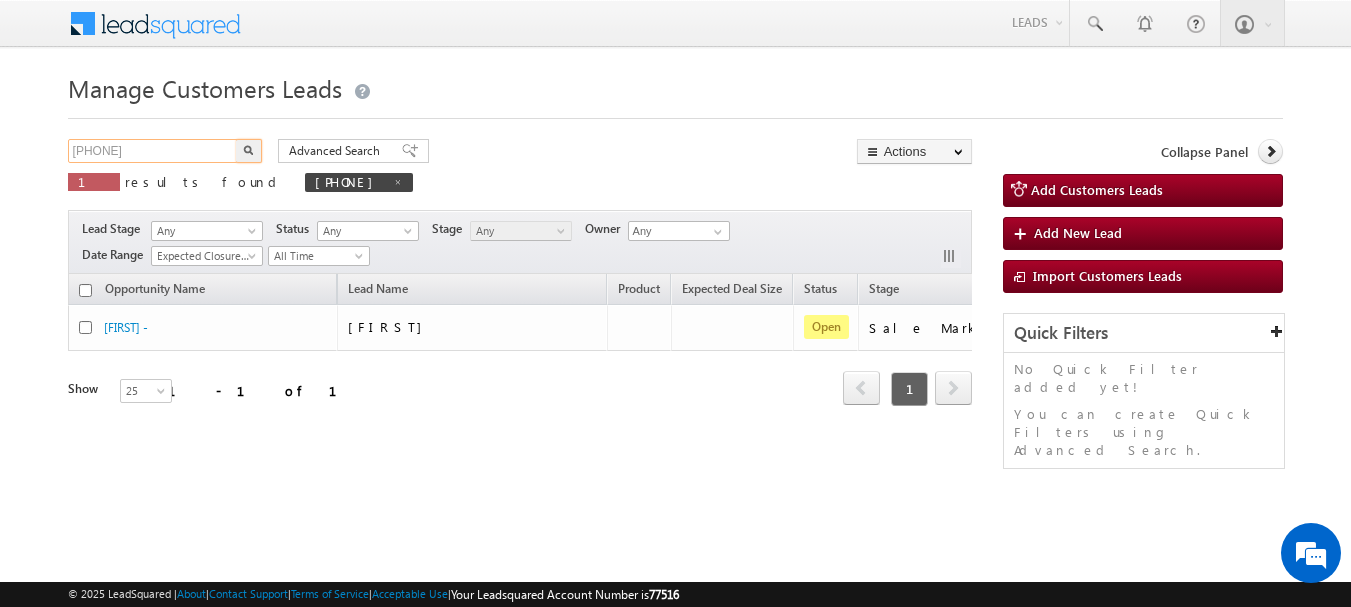 drag, startPoint x: 137, startPoint y: 150, endPoint x: 0, endPoint y: 181, distance: 140.46352 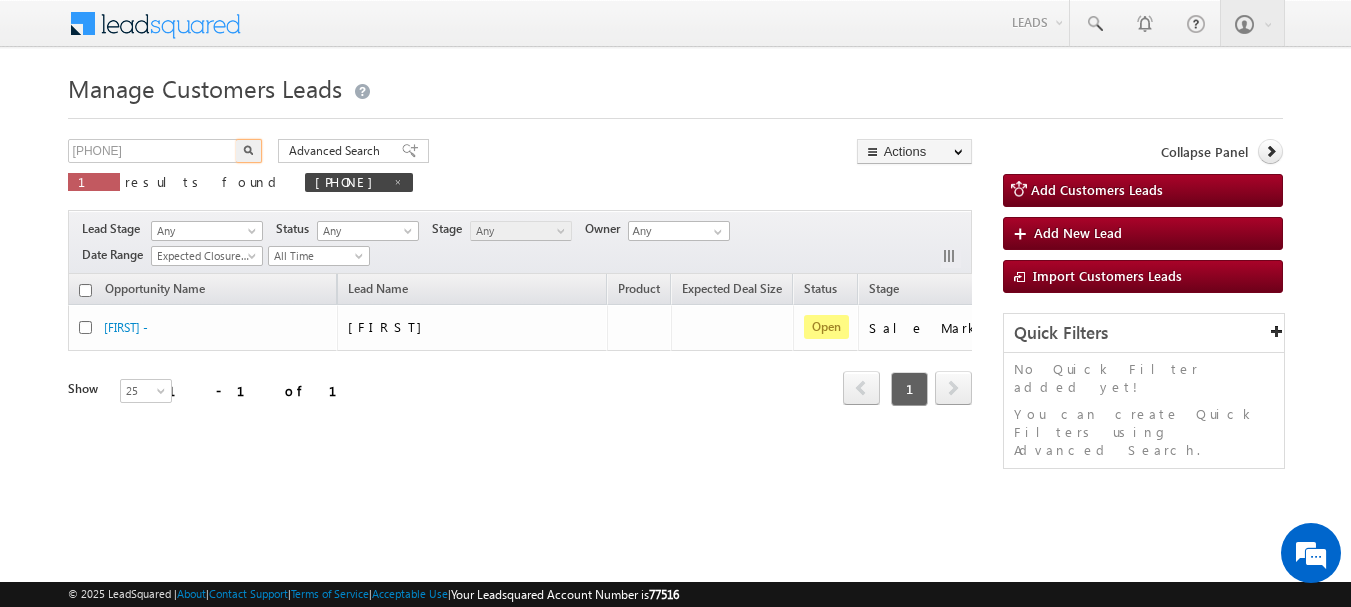 click at bounding box center (249, 151) 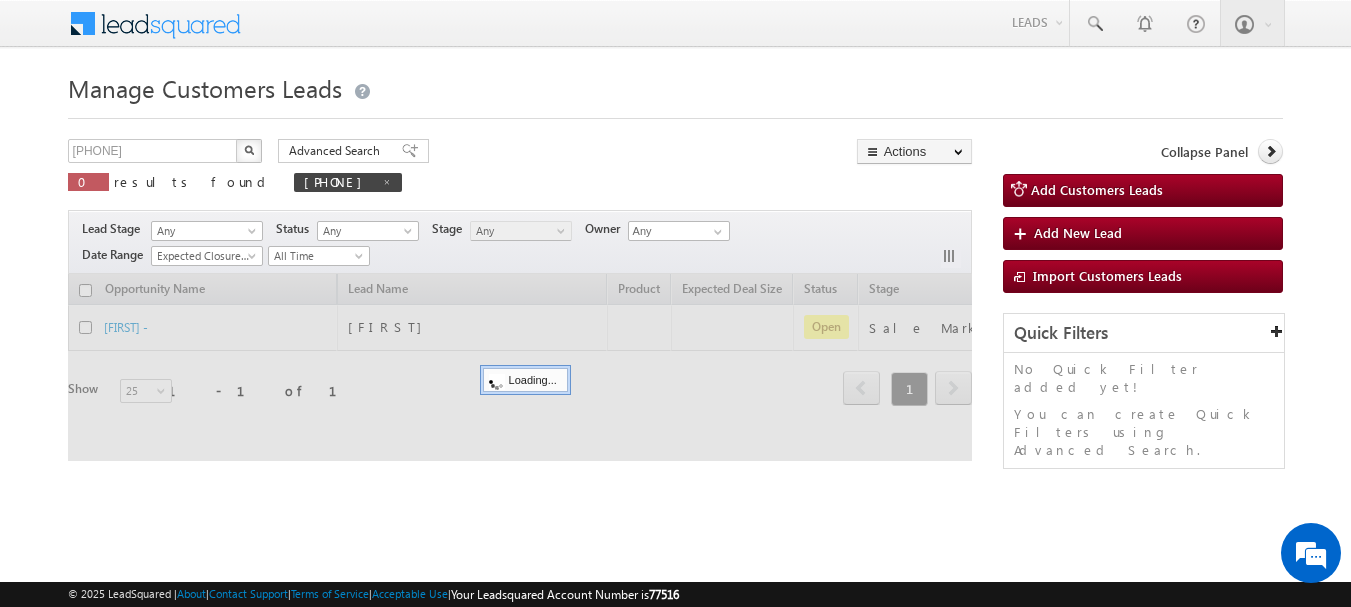 type 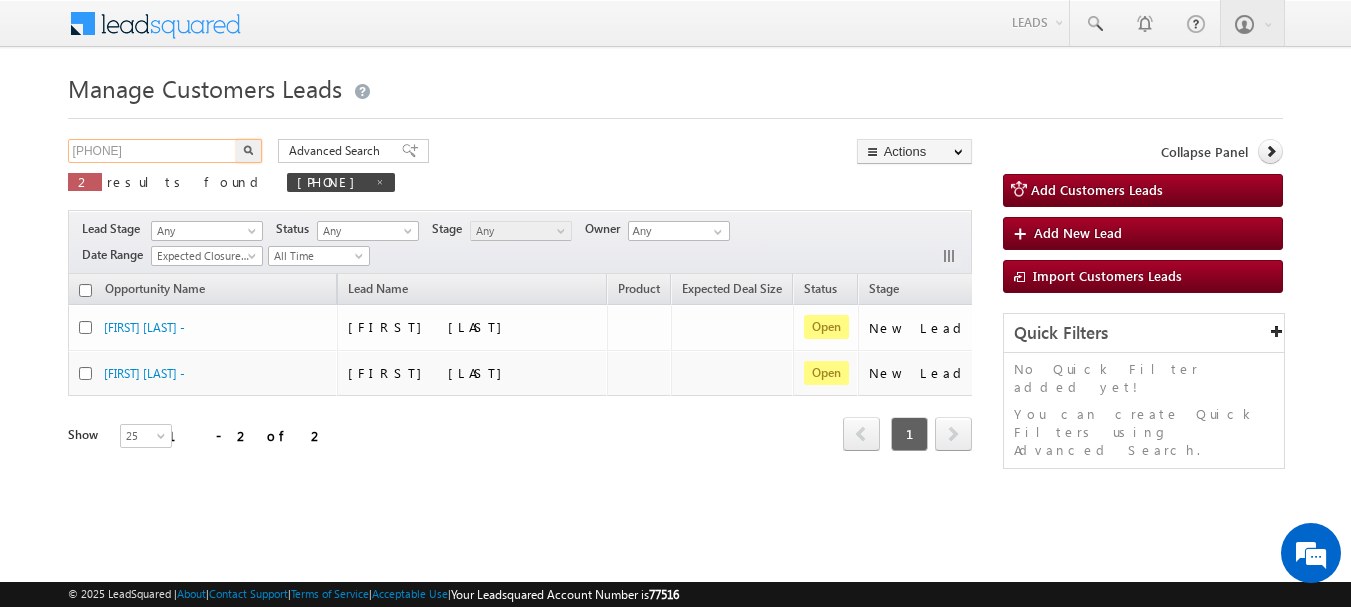 drag, startPoint x: 160, startPoint y: 151, endPoint x: 4, endPoint y: 167, distance: 156.81836 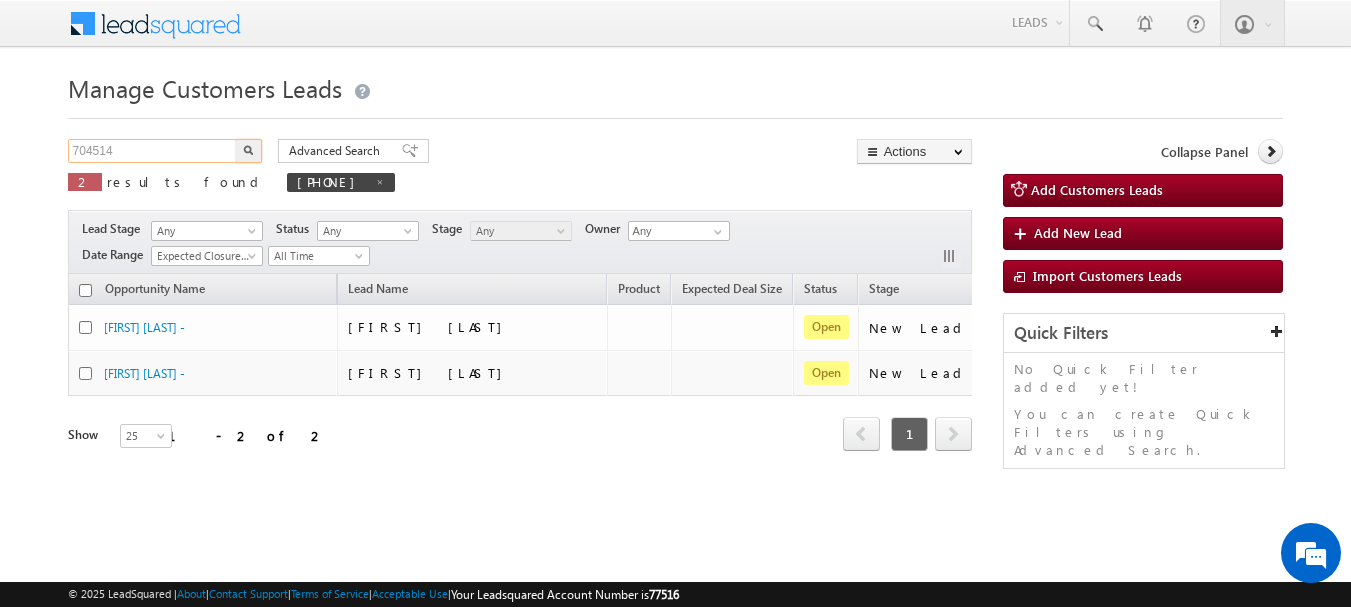 type on "[NUMBER]" 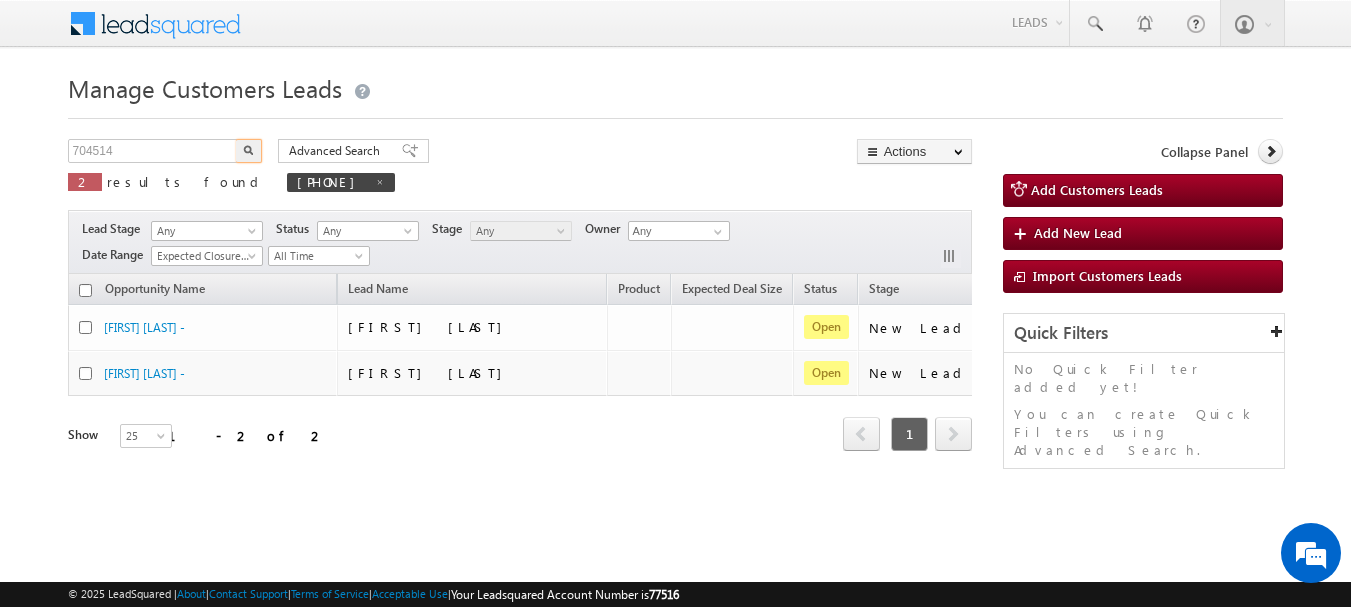 click at bounding box center [249, 151] 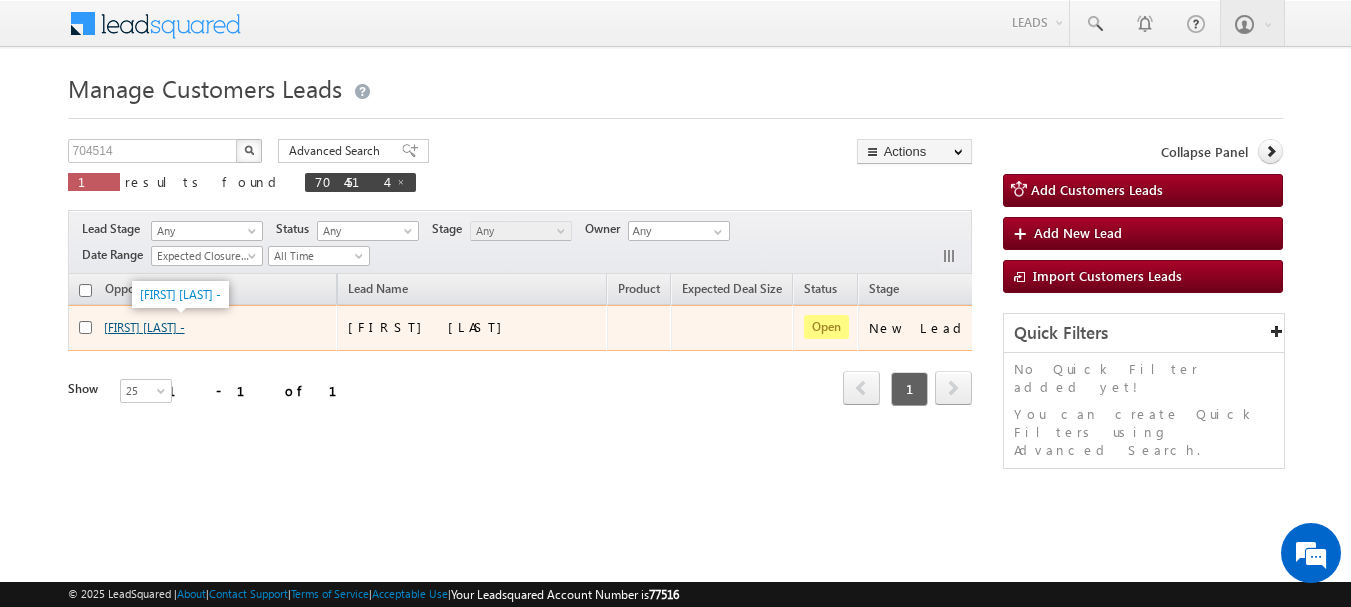click on "[FIRST] [LAST] -" at bounding box center [144, 327] 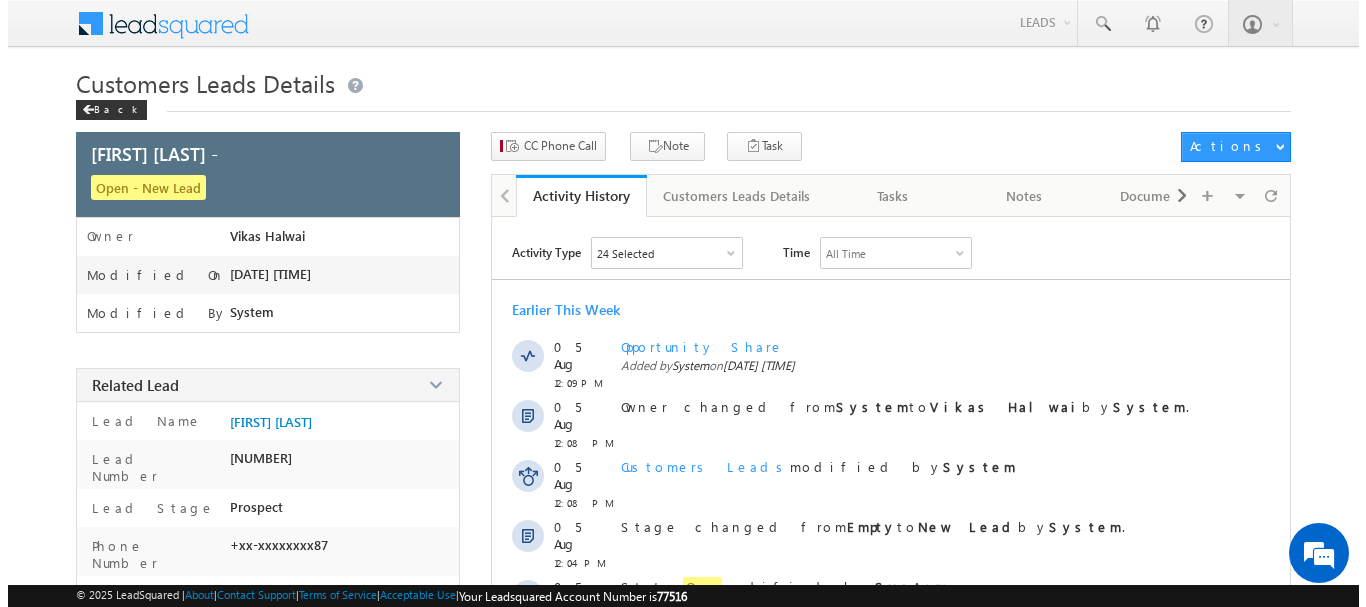 scroll, scrollTop: 0, scrollLeft: 0, axis: both 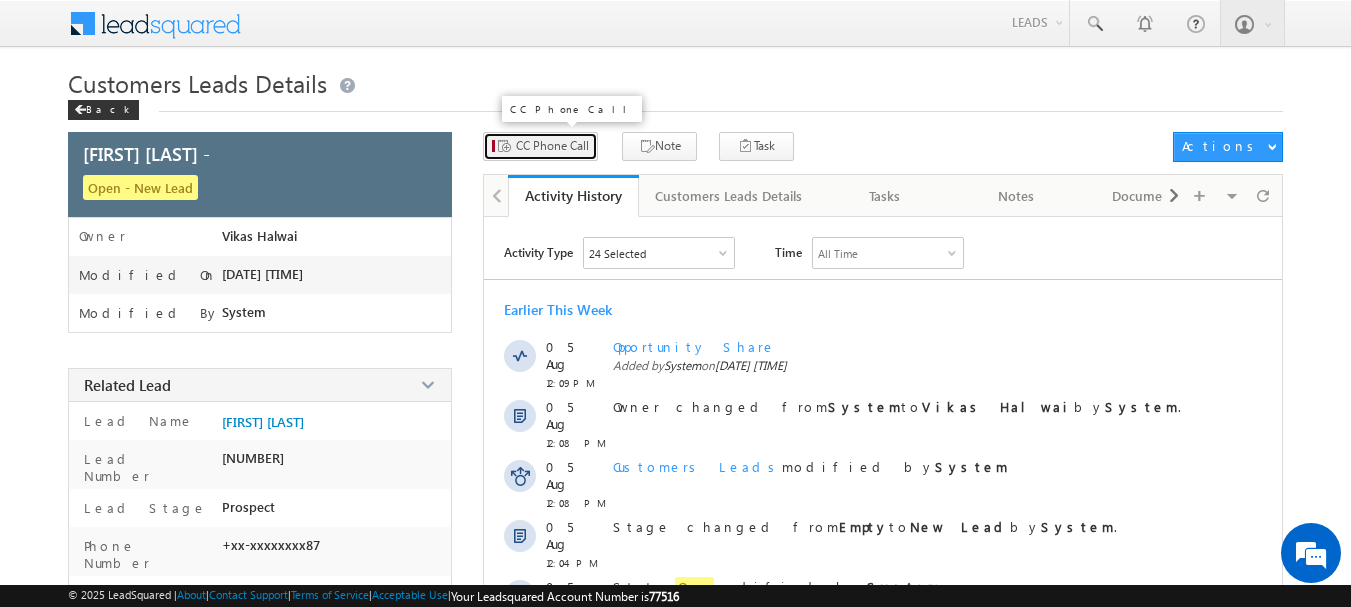 click on "CC Phone Call" at bounding box center [552, 146] 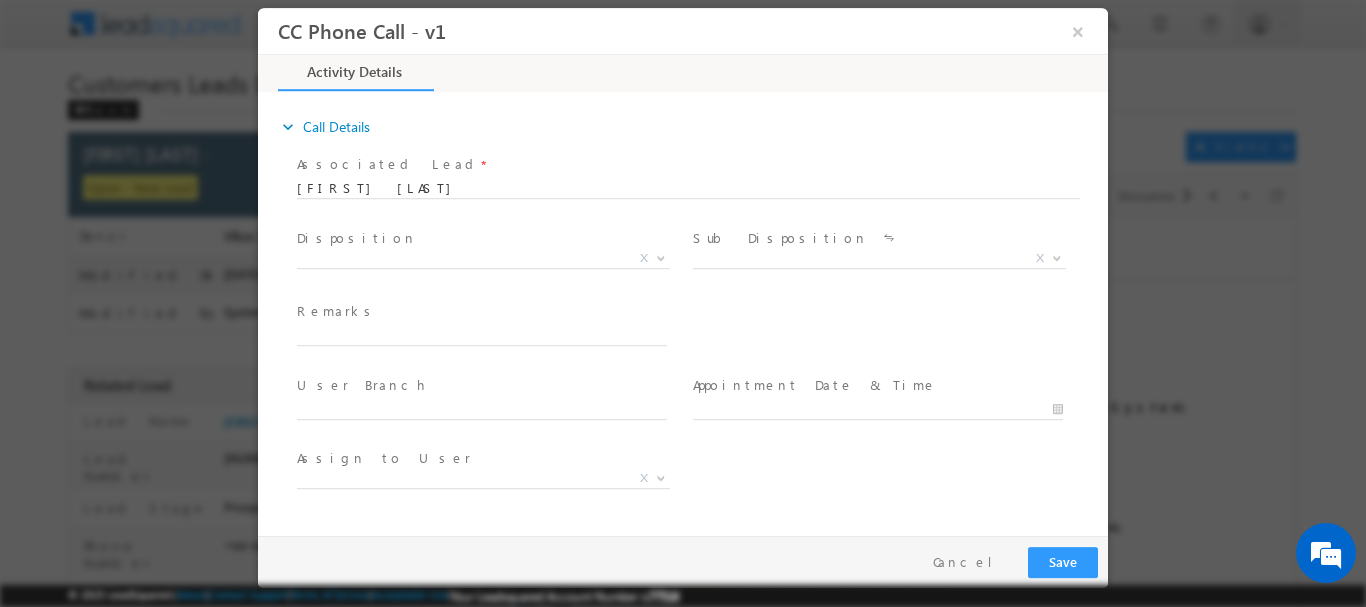 scroll, scrollTop: 0, scrollLeft: 0, axis: both 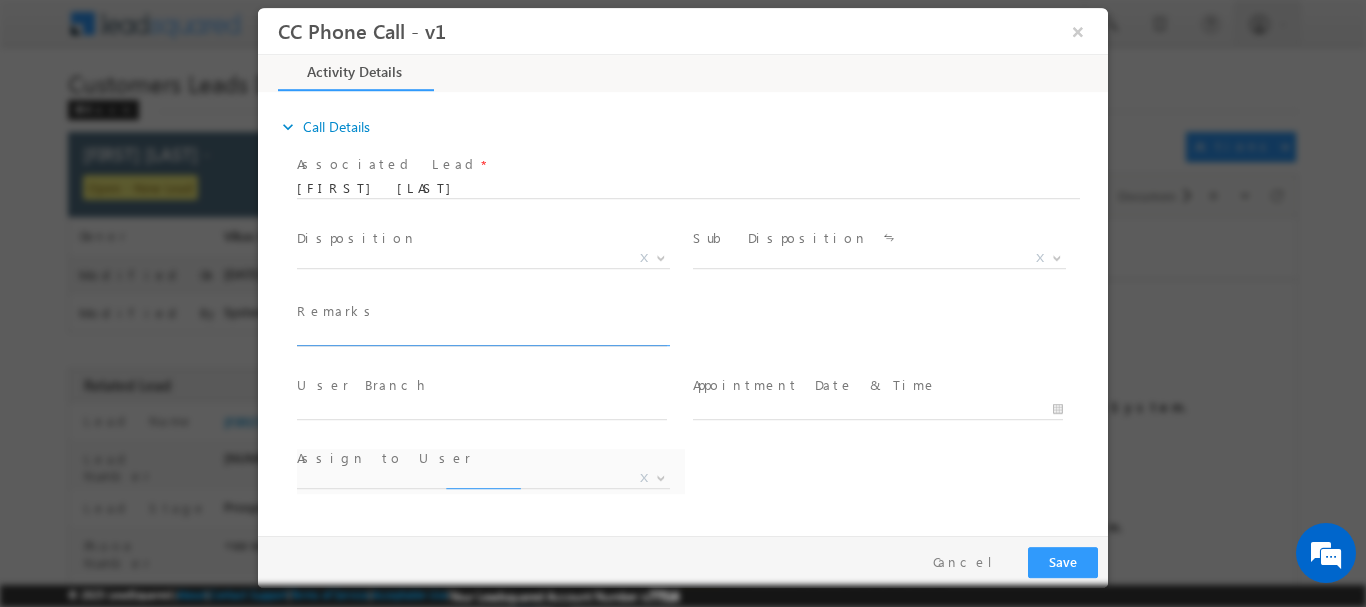 click at bounding box center [482, 335] 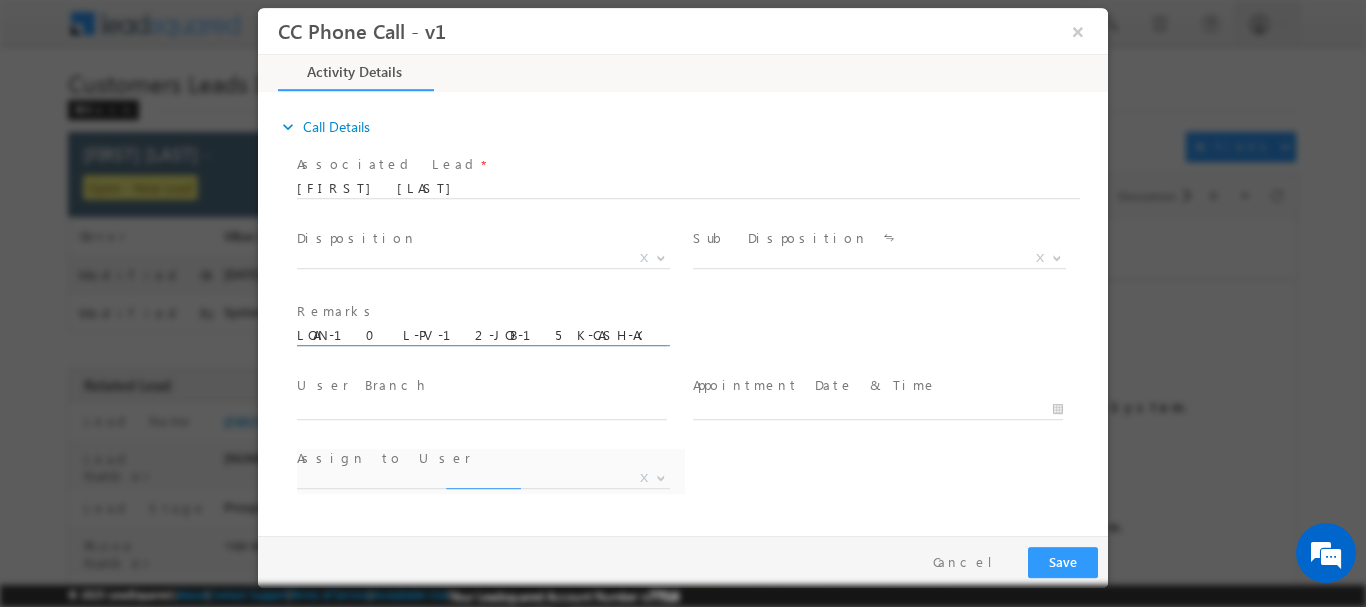 scroll, scrollTop: 0, scrollLeft: 327, axis: horizontal 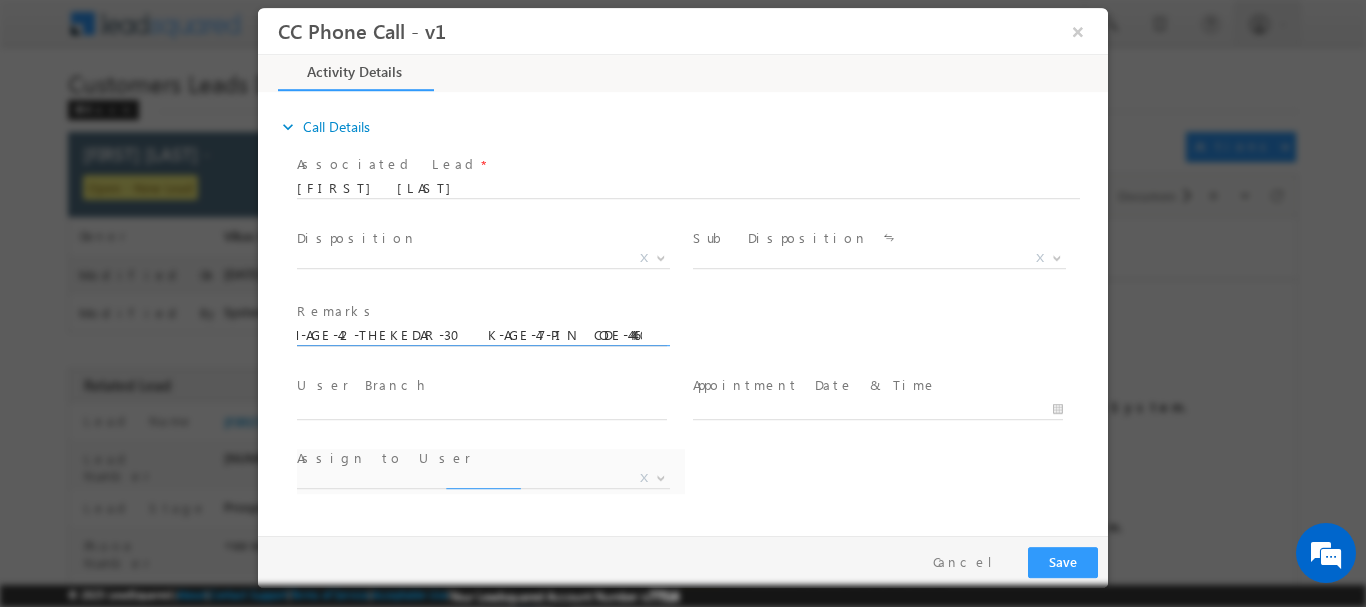select on "[EMAIL]" 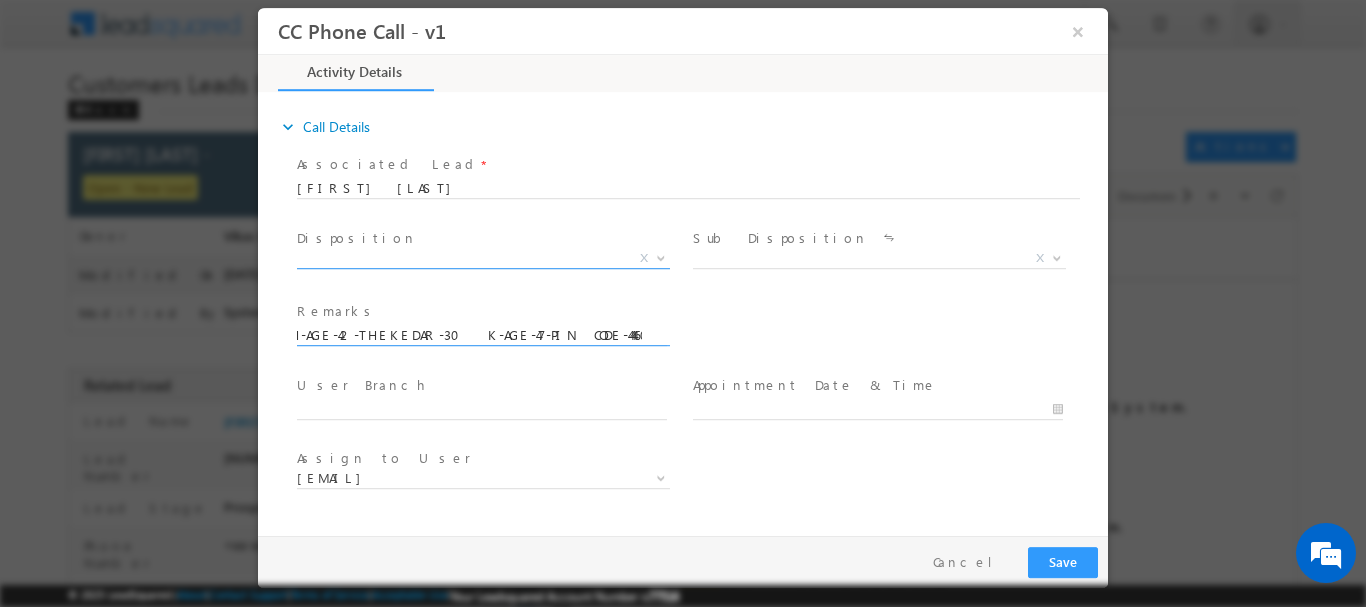 type on "LOAN-10 L-PV-12-JOB-15 K-CASH-AGE-42-THEKEDAR-30 K-AGE-47-PIN CODE-444602 - EMI-NA-UNIQE ID - [NUMBER]" 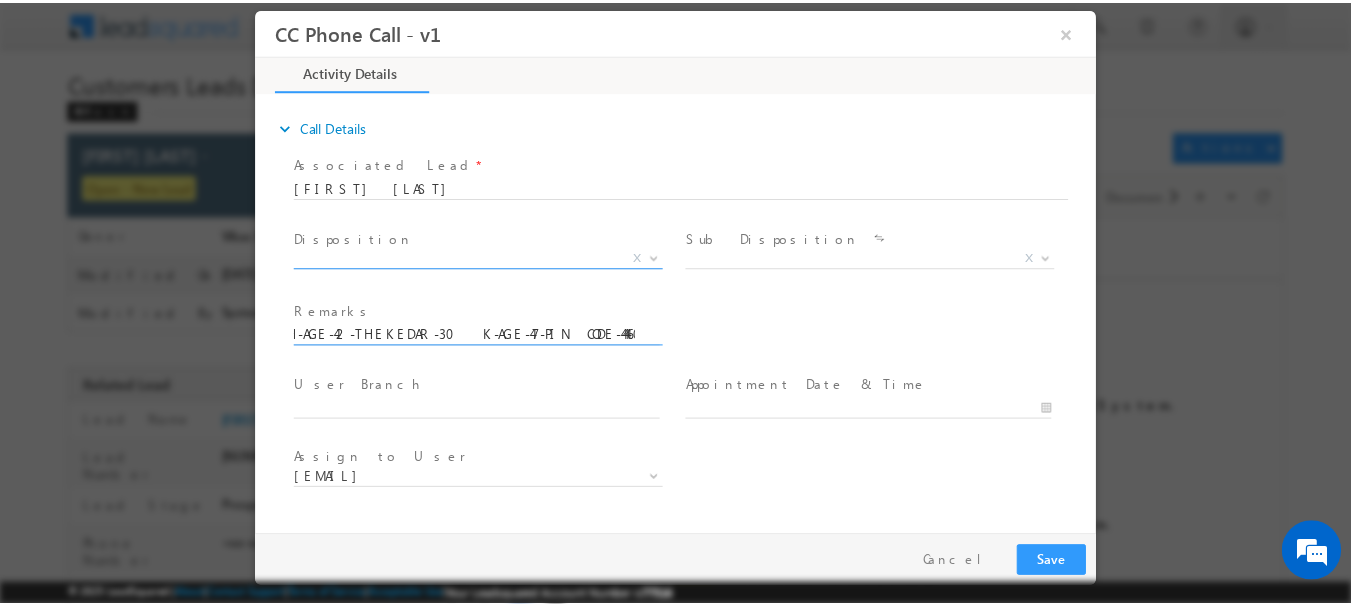 scroll, scrollTop: 0, scrollLeft: 0, axis: both 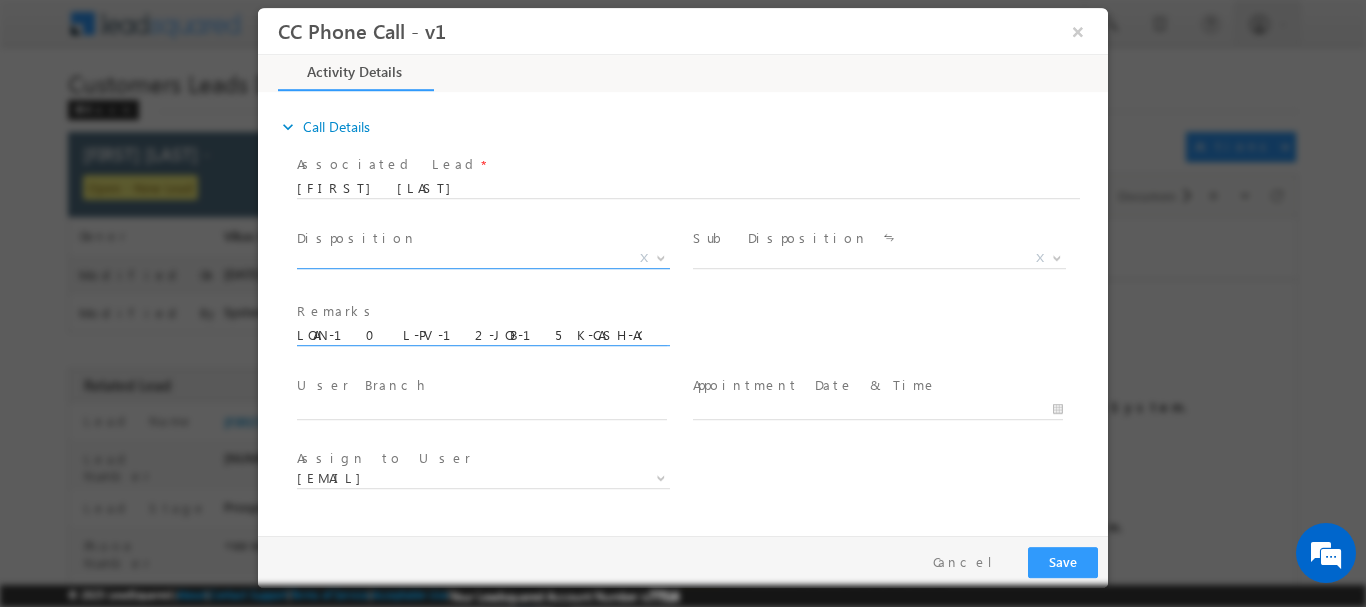click at bounding box center (661, 256) 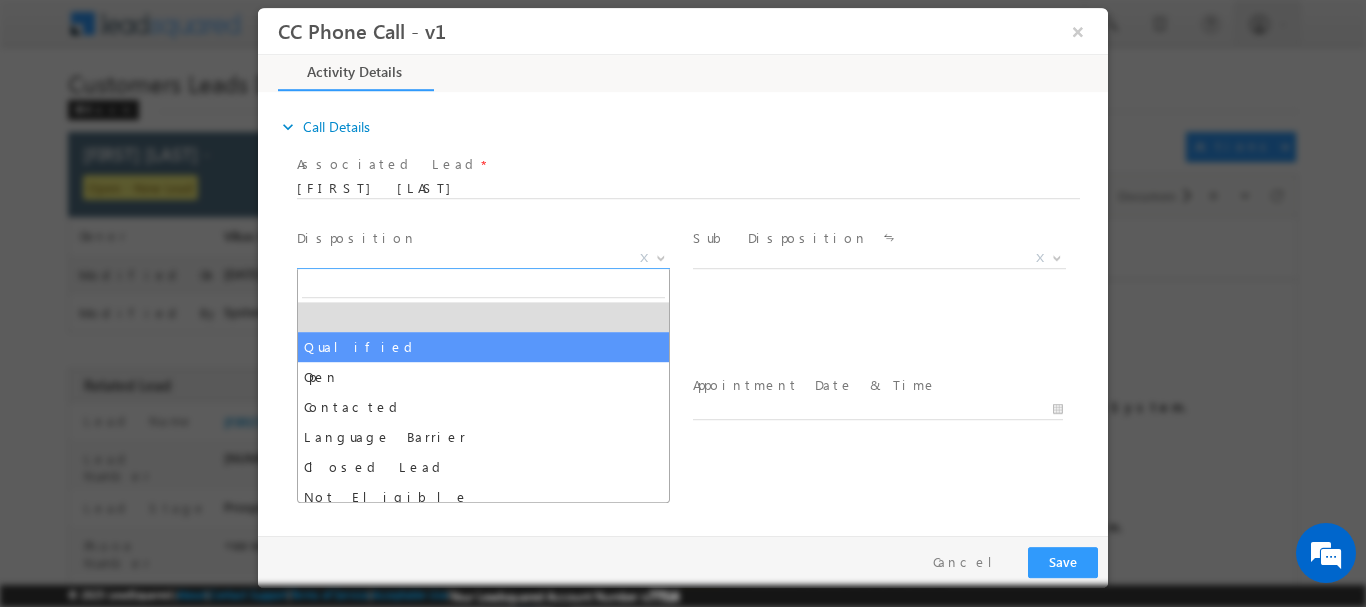 select on "Qualified" 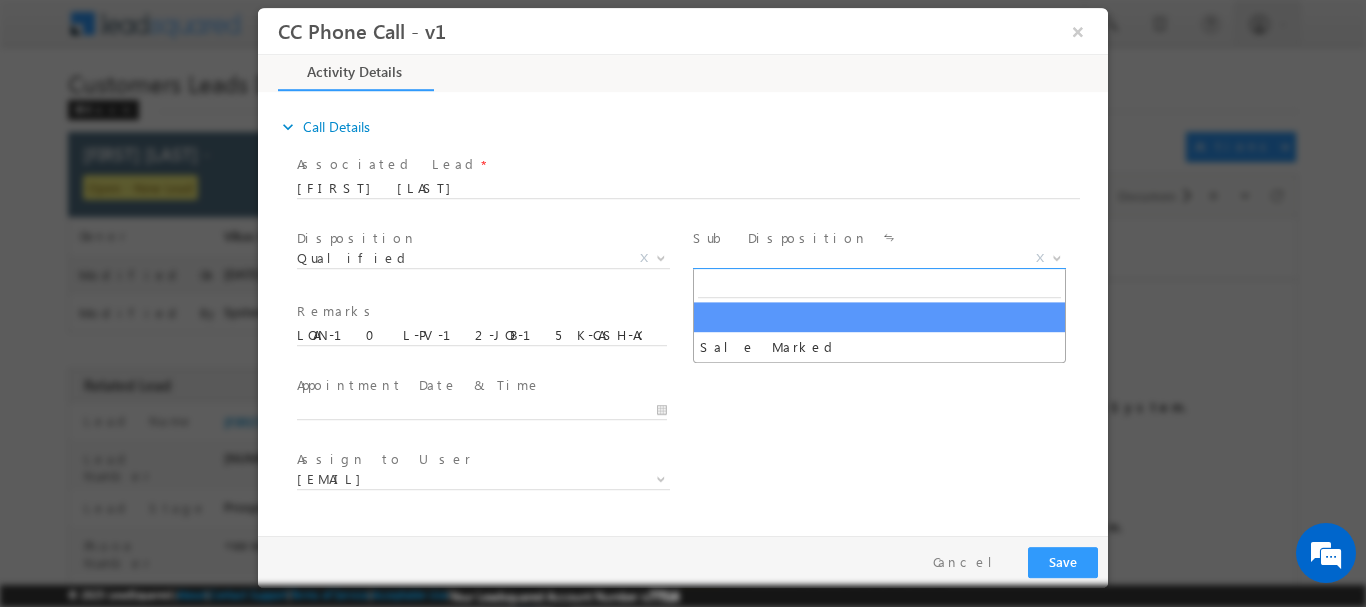 click at bounding box center (1057, 256) 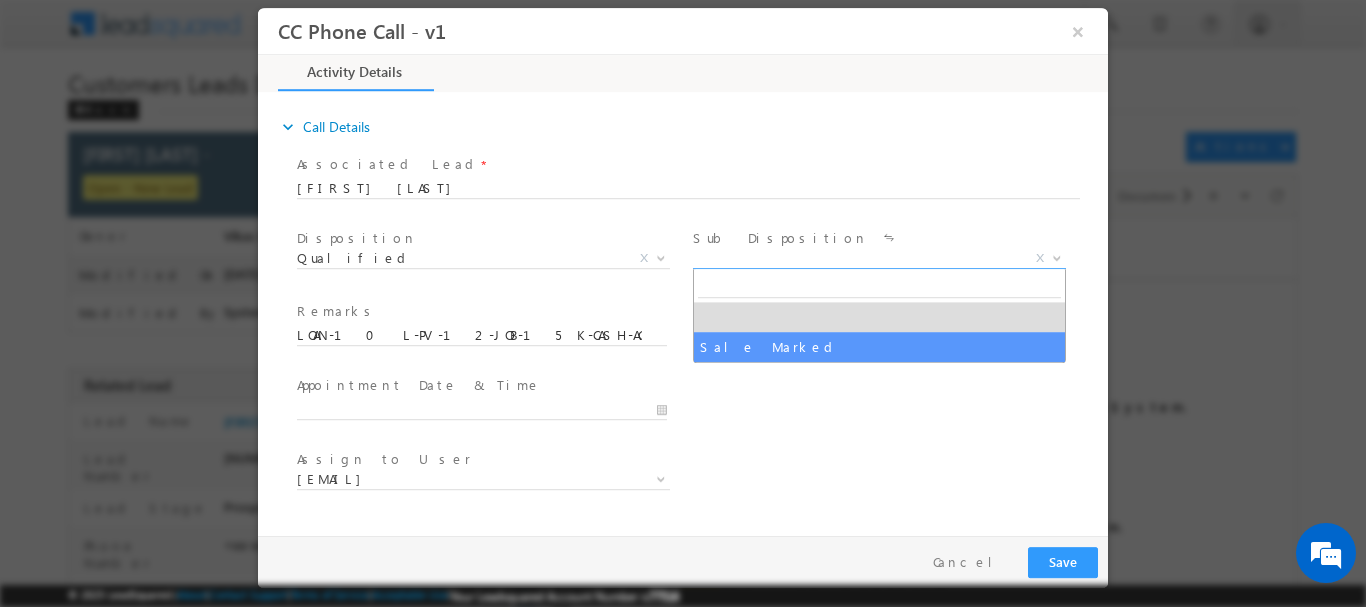 select on "Sale Marked" 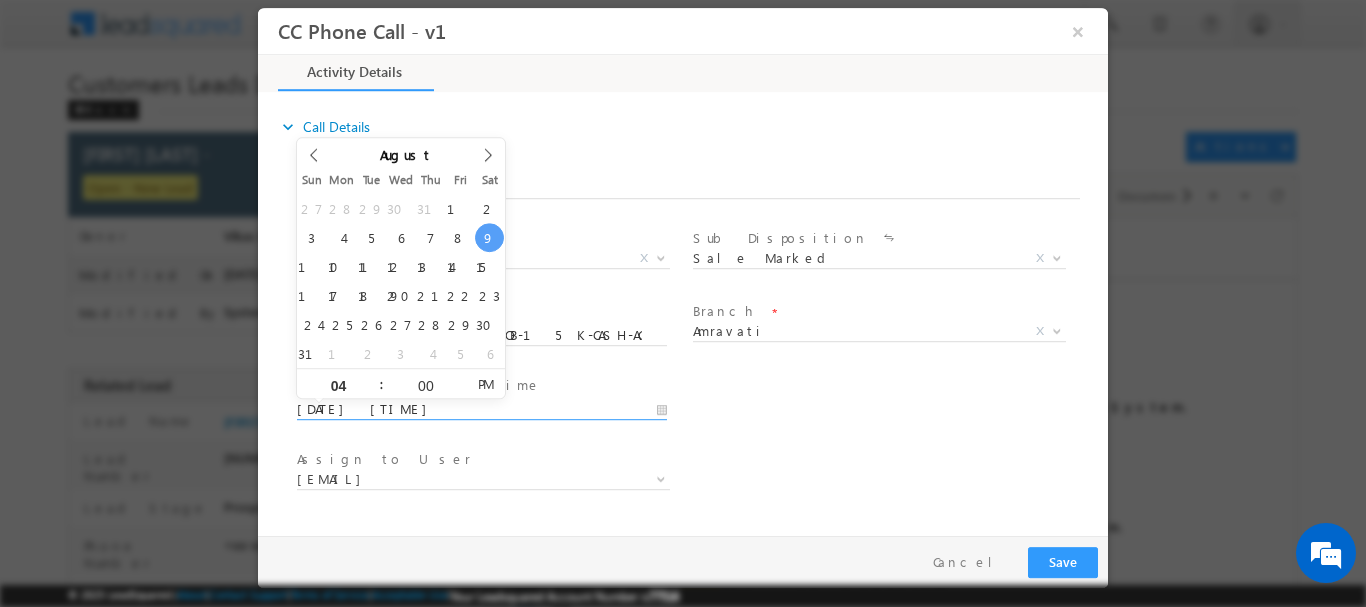 click on "[DATE] [TIME]" at bounding box center [482, 409] 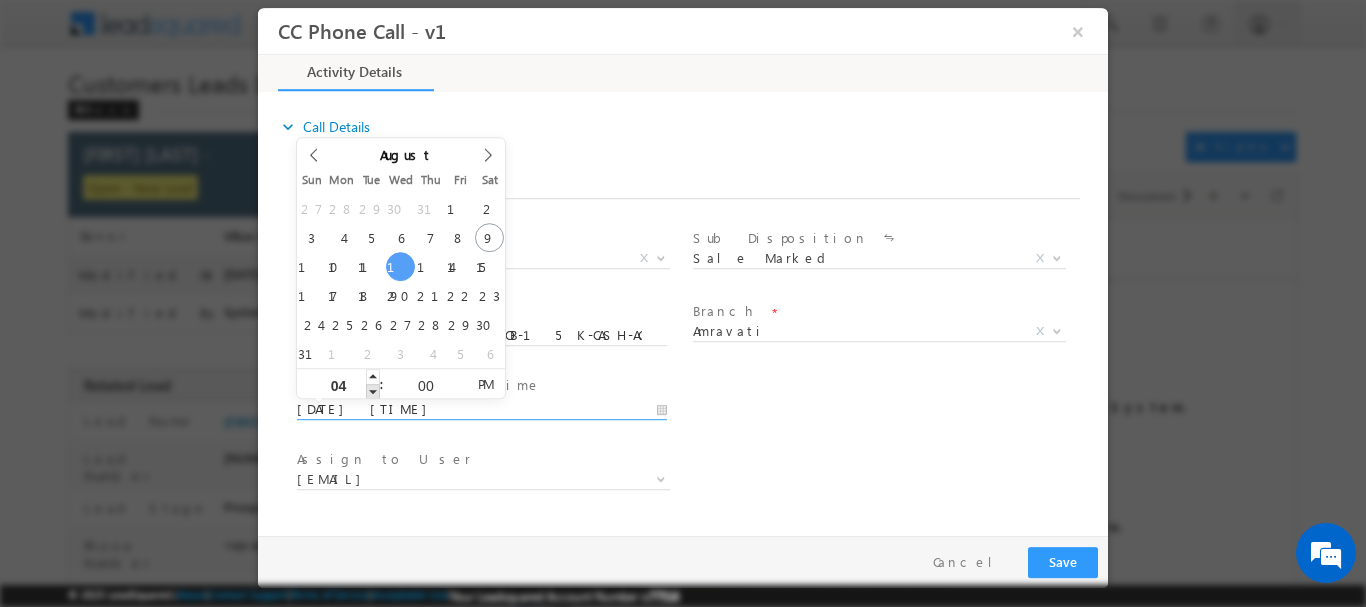 type on "[DATE] [TIME]" 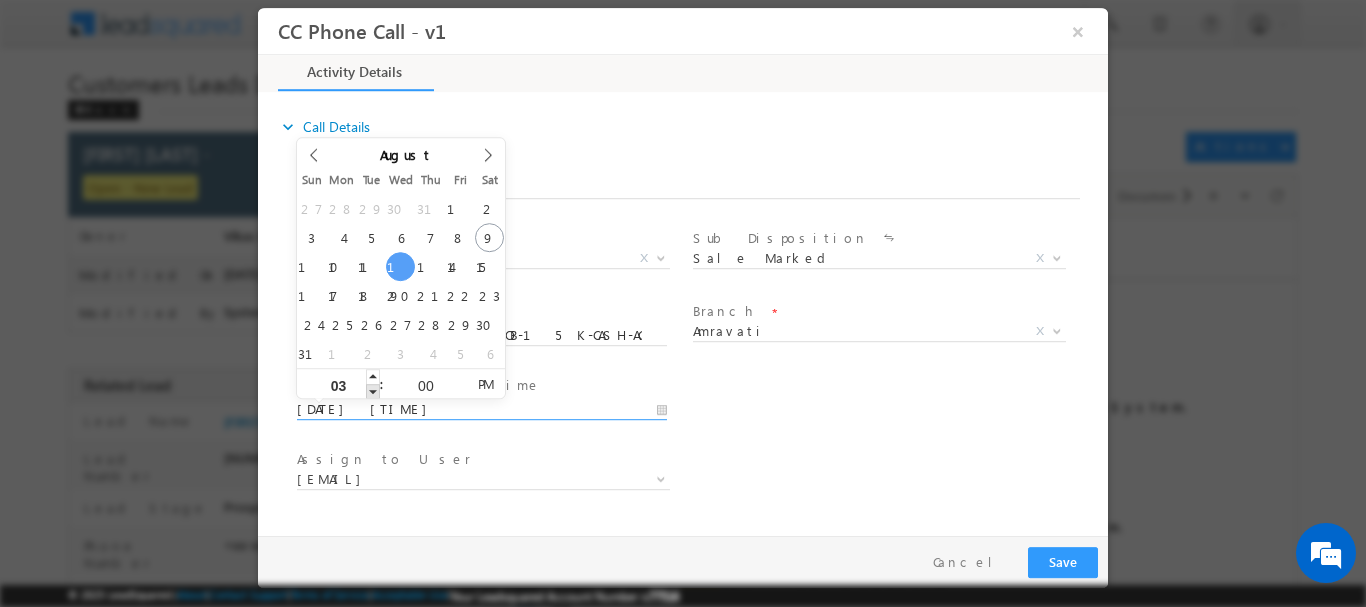 click at bounding box center (373, 390) 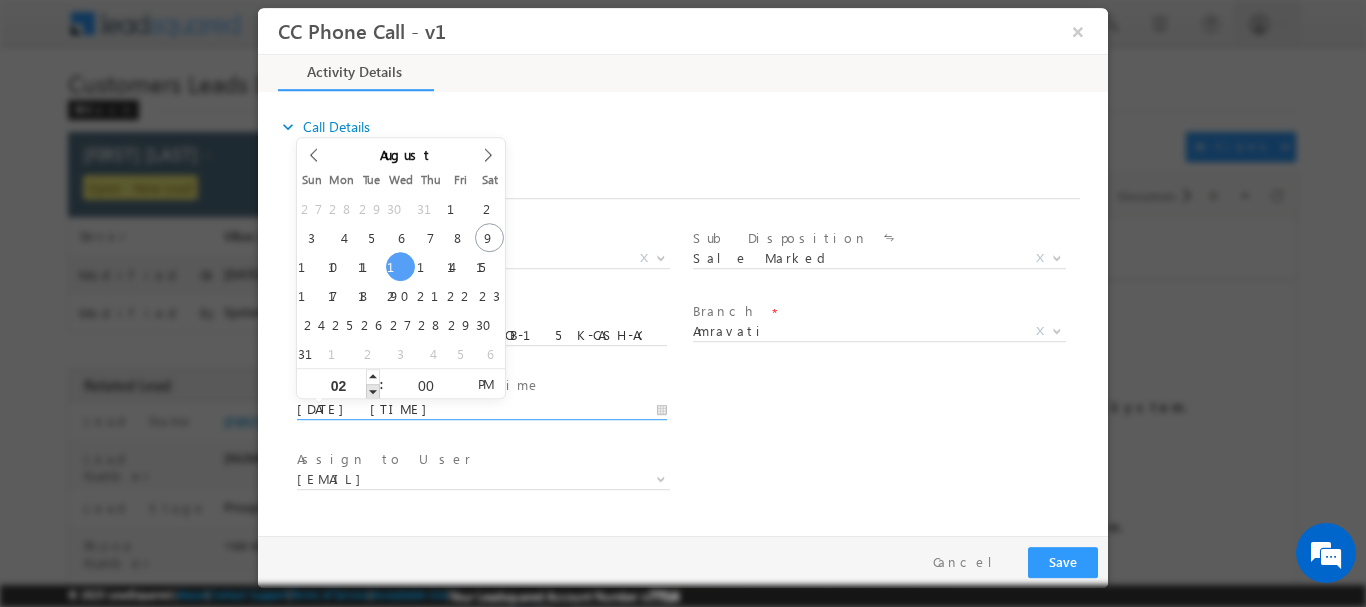 click at bounding box center (373, 390) 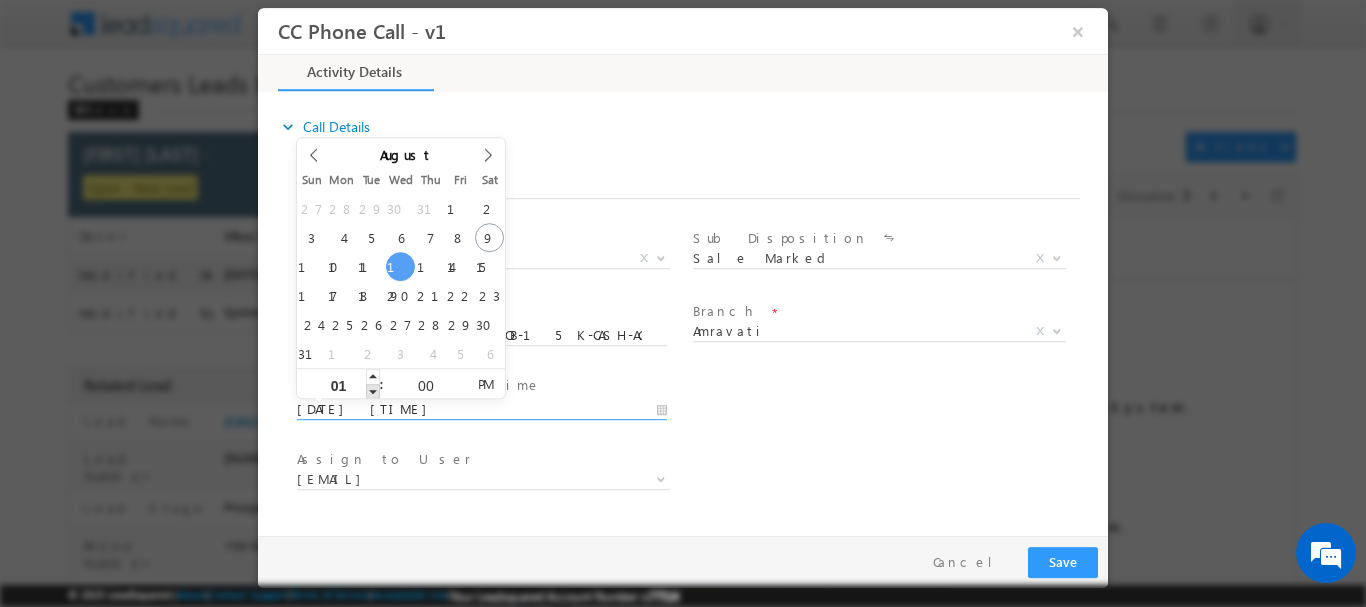 click at bounding box center (373, 390) 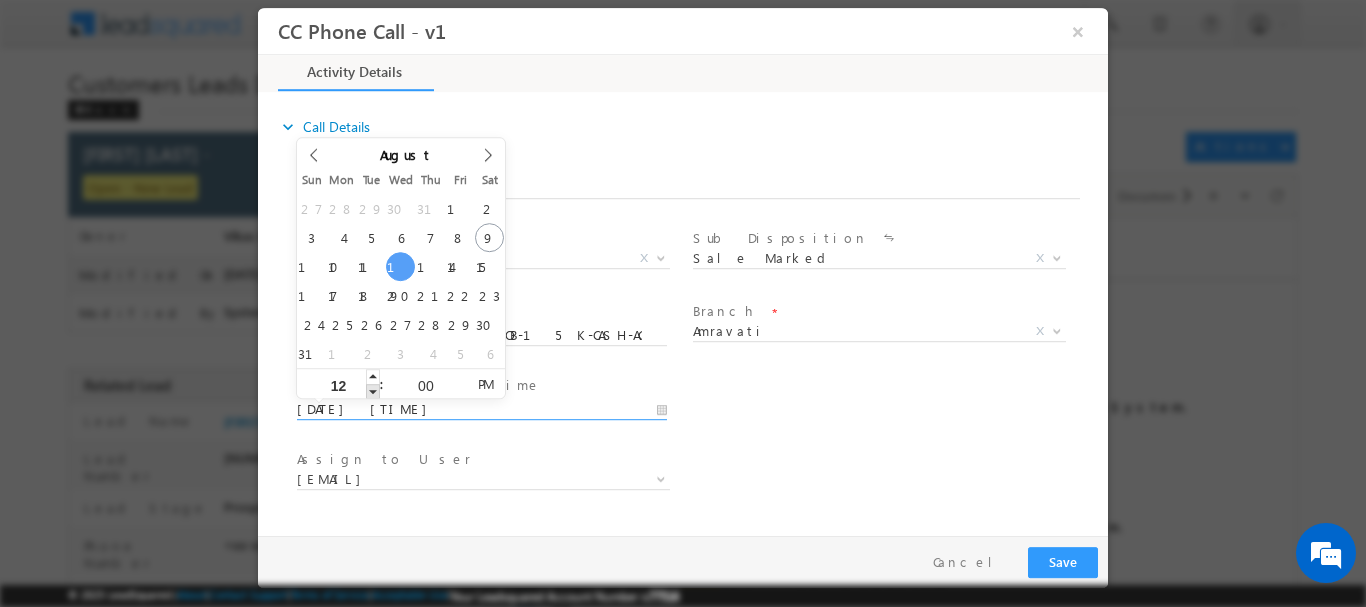 click at bounding box center (373, 390) 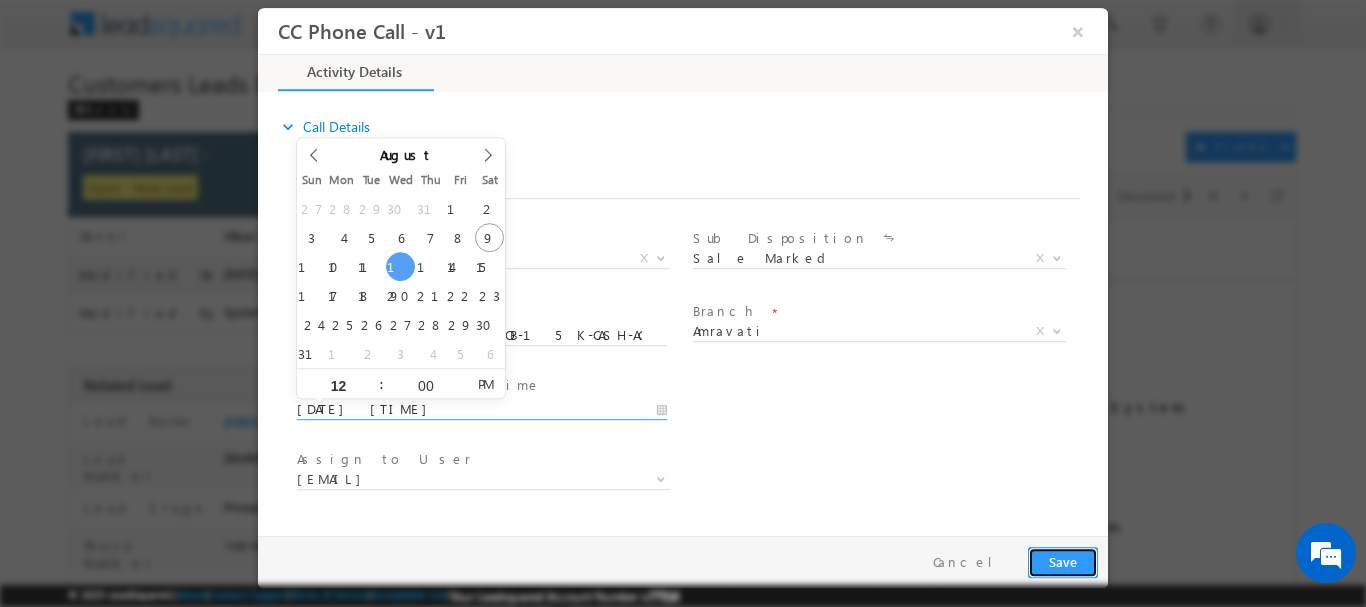 click on "Save" at bounding box center [1063, 561] 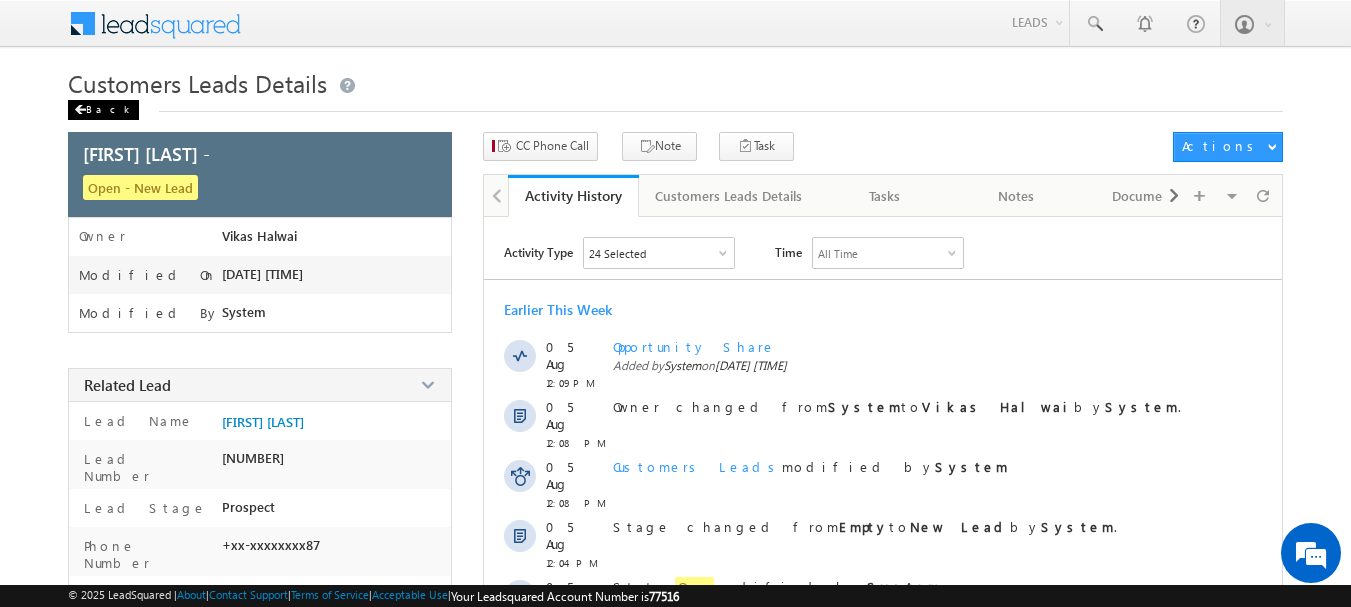 click on "Back" at bounding box center [103, 110] 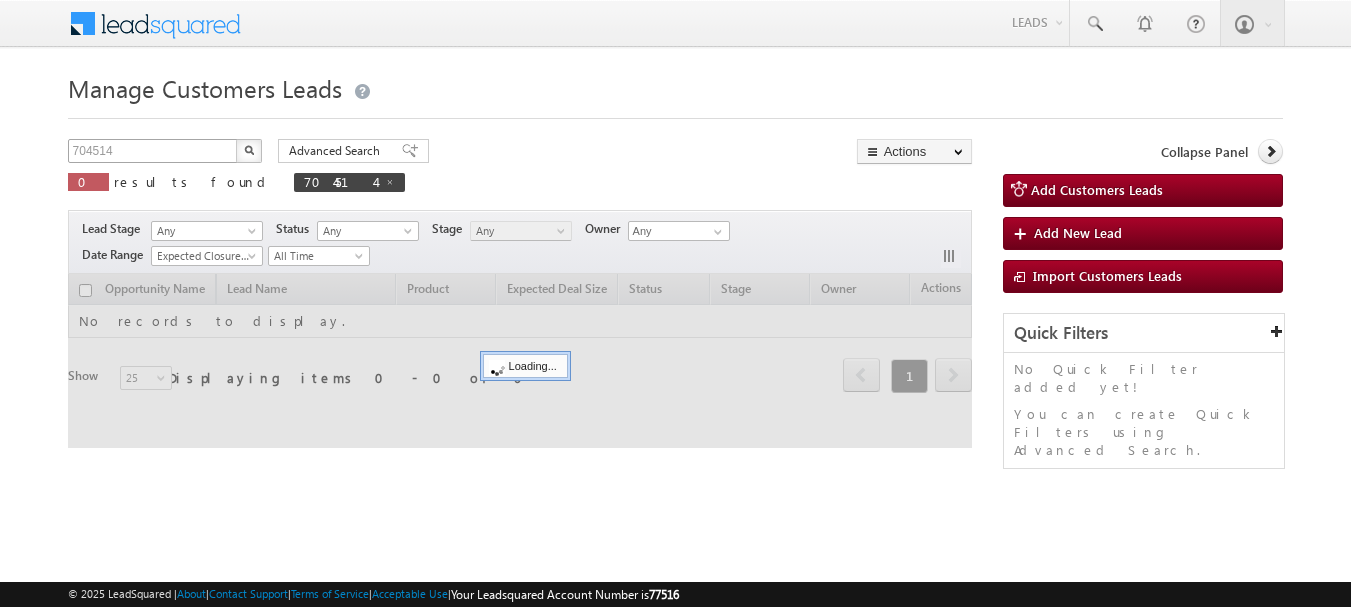 scroll, scrollTop: 0, scrollLeft: 0, axis: both 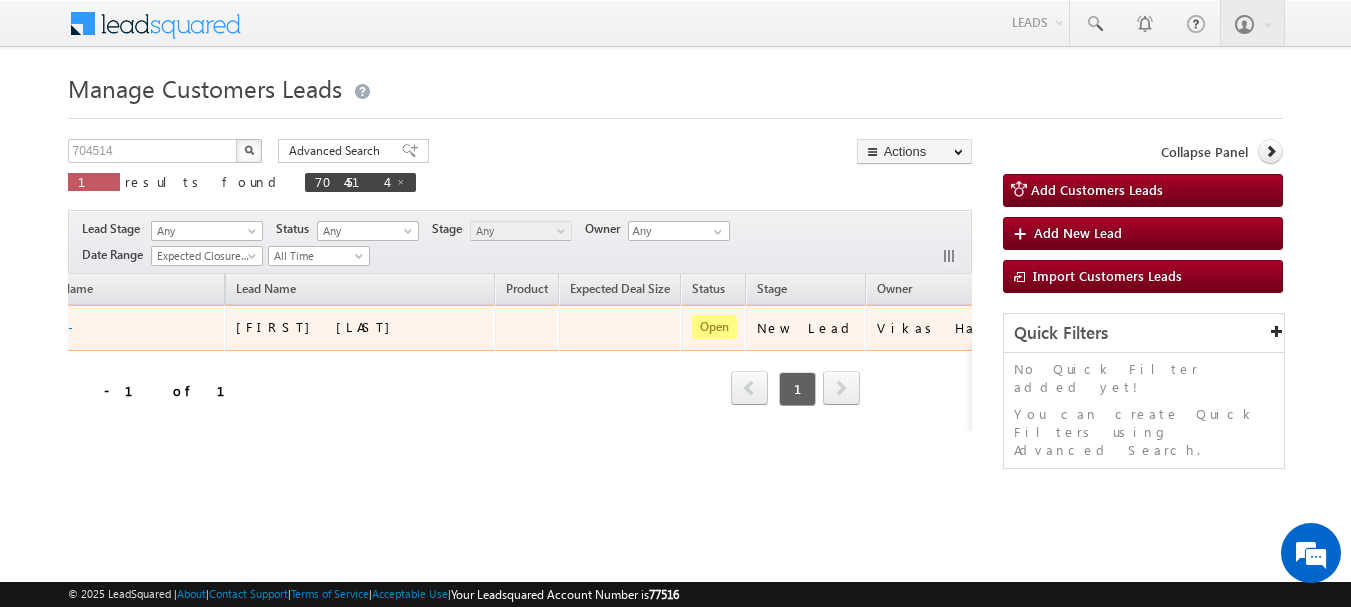 click at bounding box center [1065, 327] 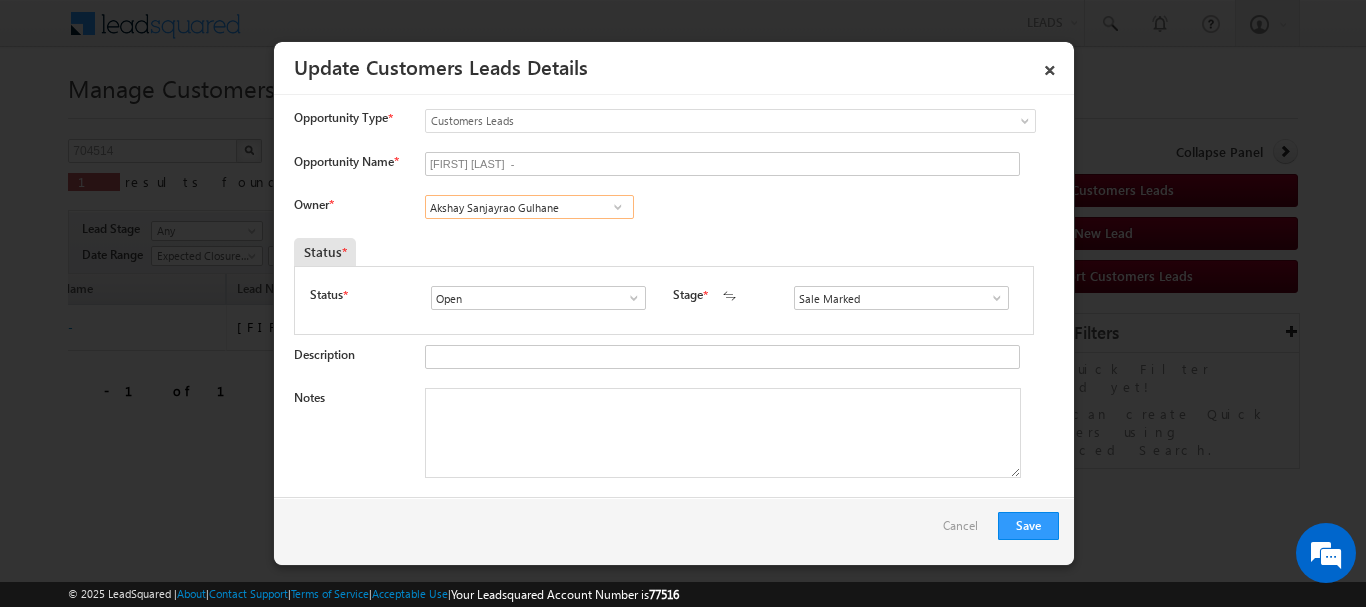 click on "Akshay Sanjayrao Gulhane" at bounding box center (529, 207) 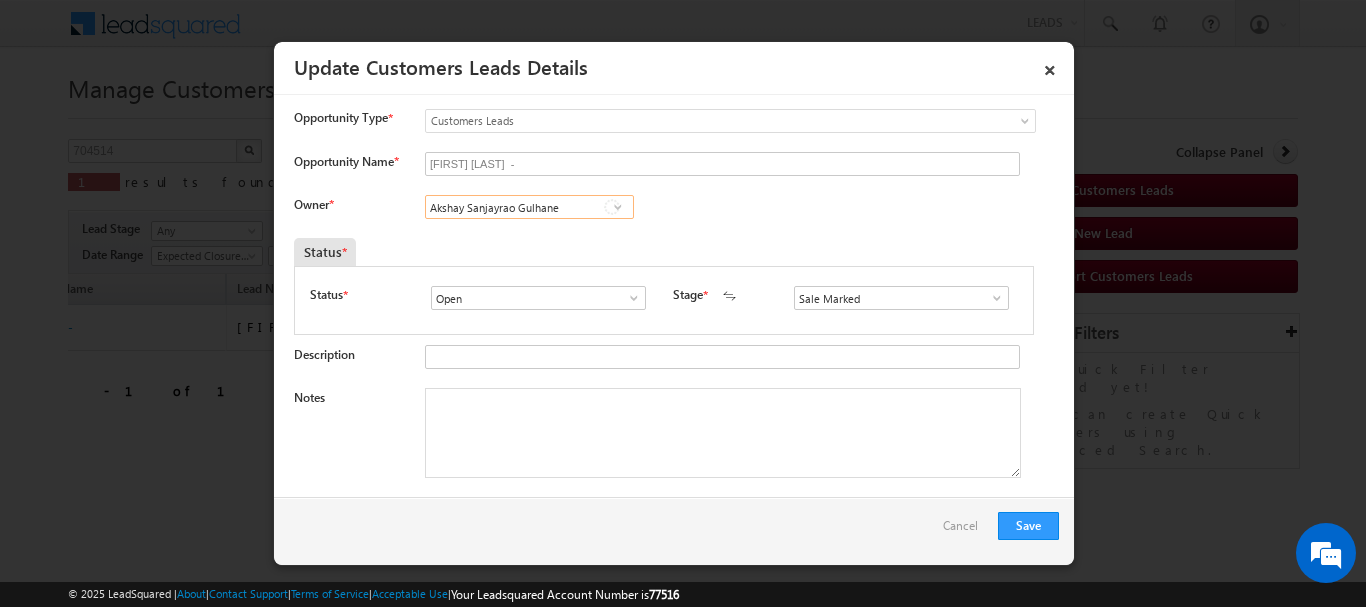 paste on "[EMAIL]" 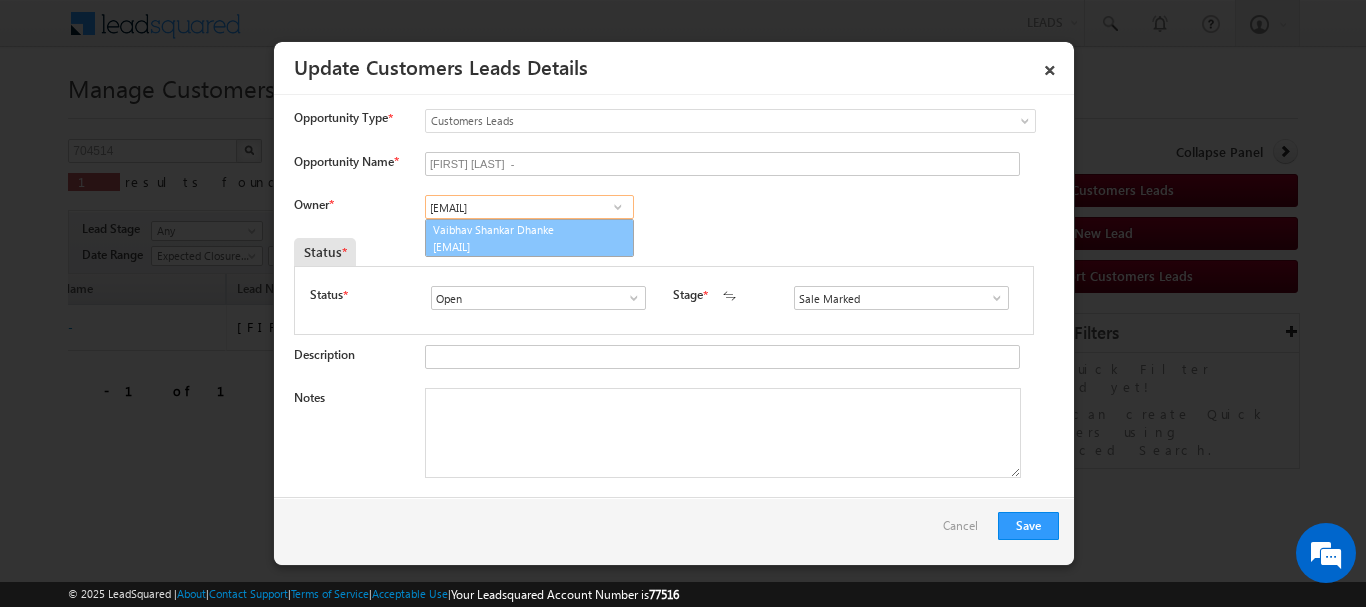 click on "[EMAIL]" at bounding box center [523, 246] 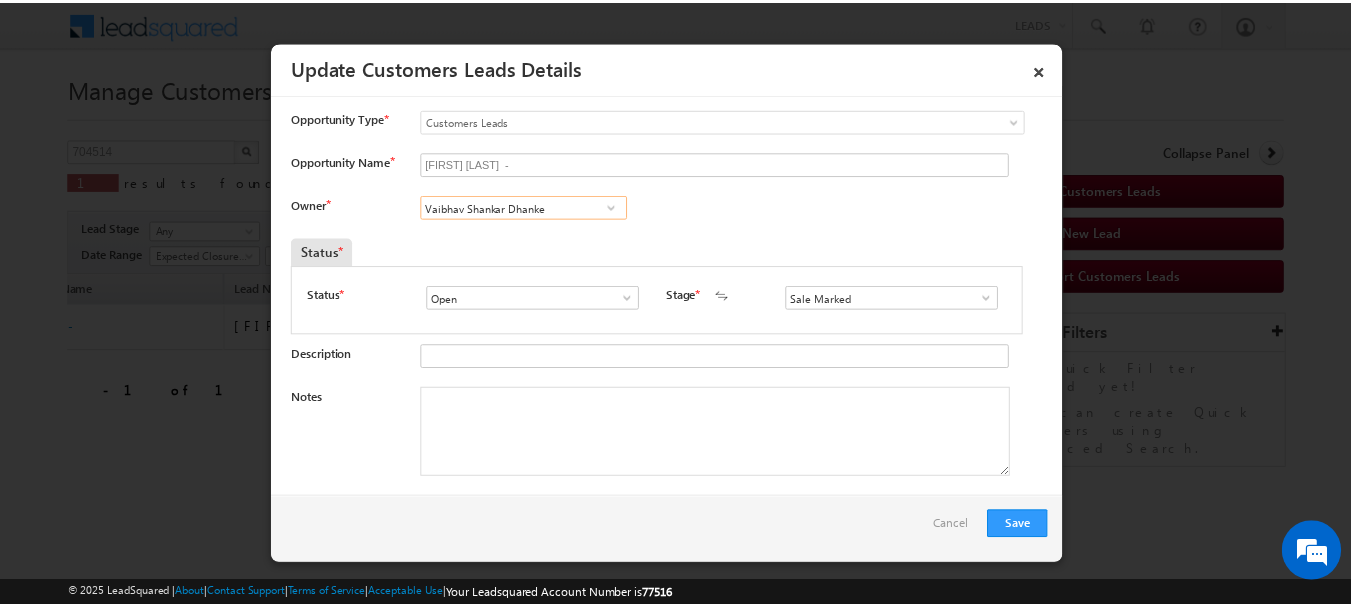 scroll, scrollTop: 0, scrollLeft: 0, axis: both 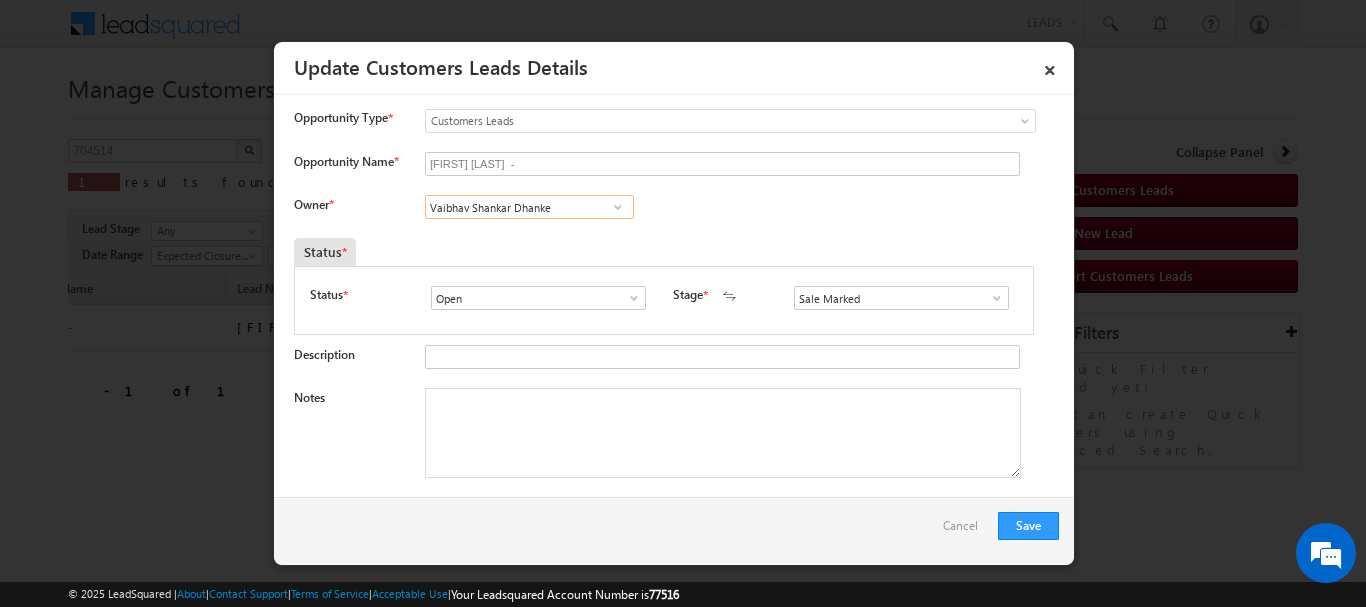 type on "Vaibhav Shankar Dhanke" 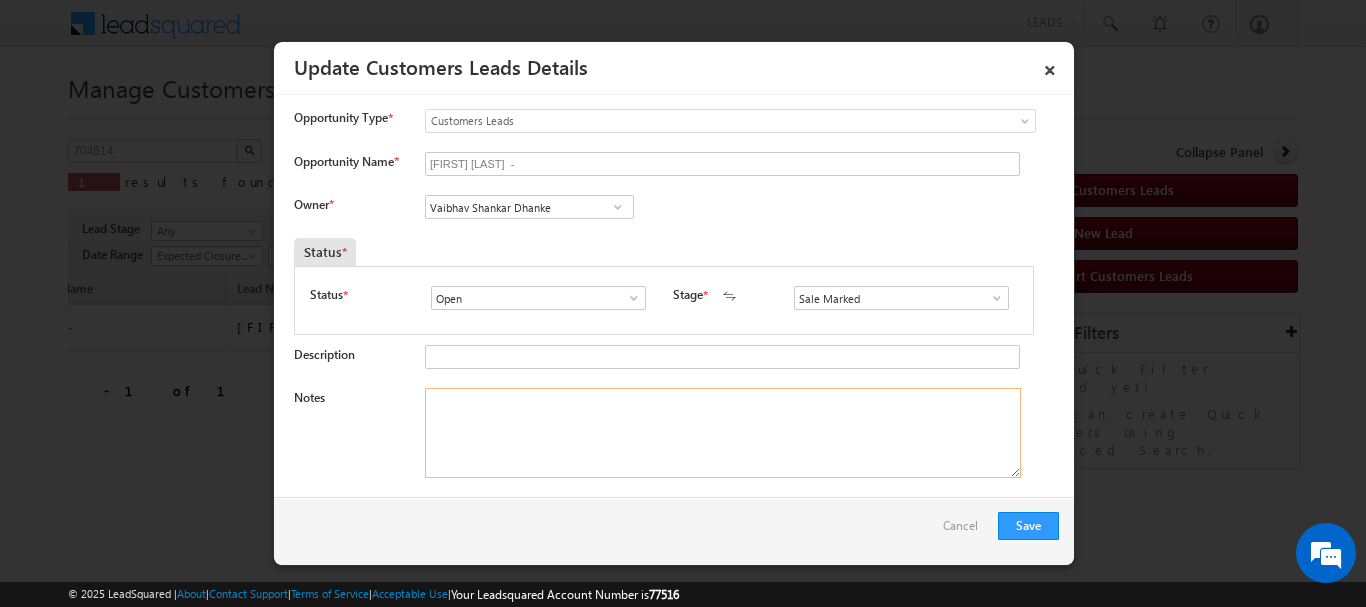 click on "Notes" at bounding box center [723, 433] 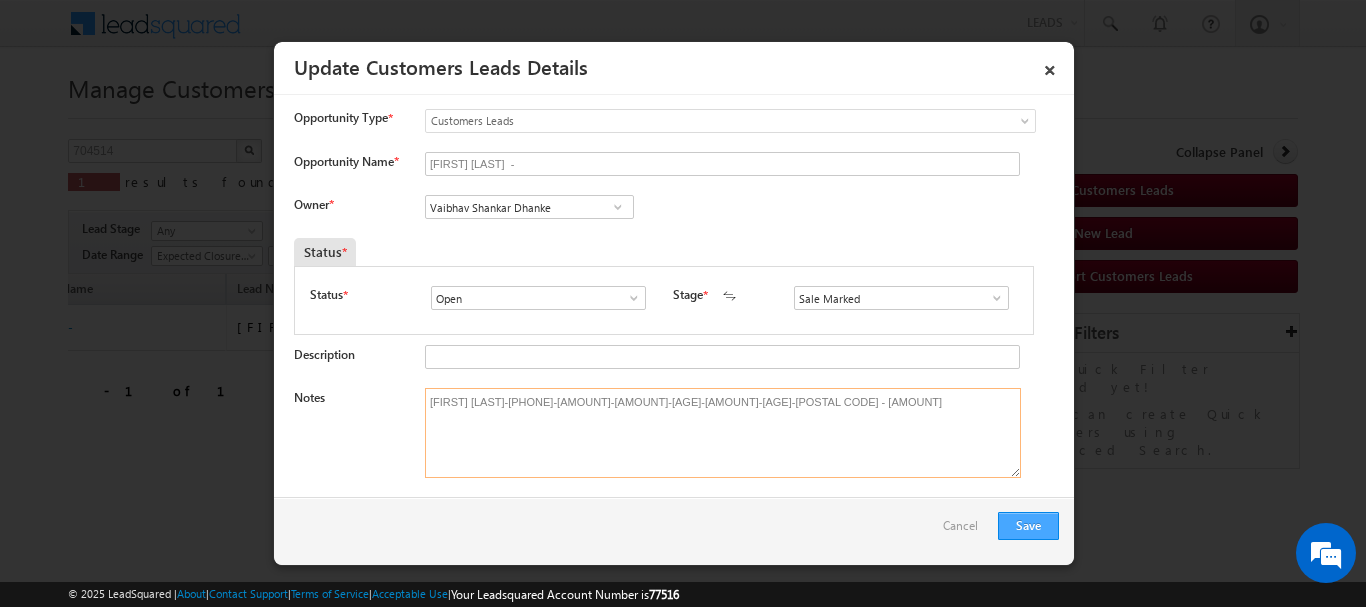 type on "Jyoti Divakar Meshram-8975851987-LOAN-10 L-PV-12-JOB-15 K-CASH-AGE-42-THEKEDAR-30 K-AGE-47-PIN CODE-444602 - EMI-NA-UNIQE ID - 704514" 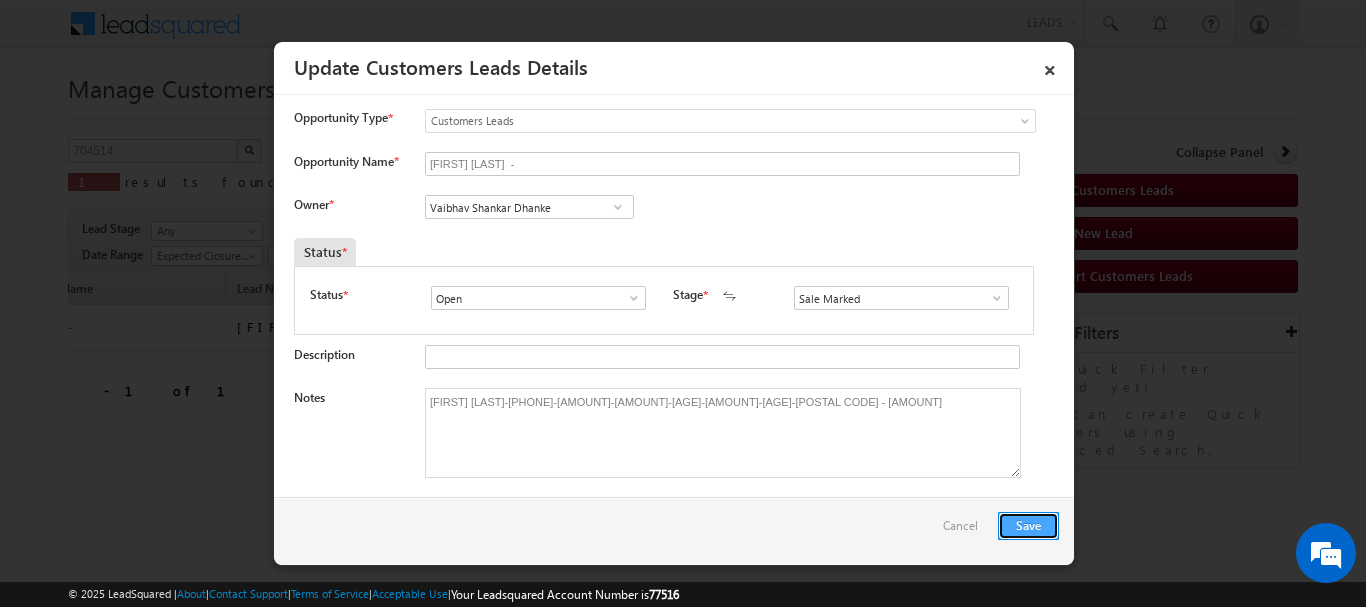 click on "Save" at bounding box center [1028, 526] 